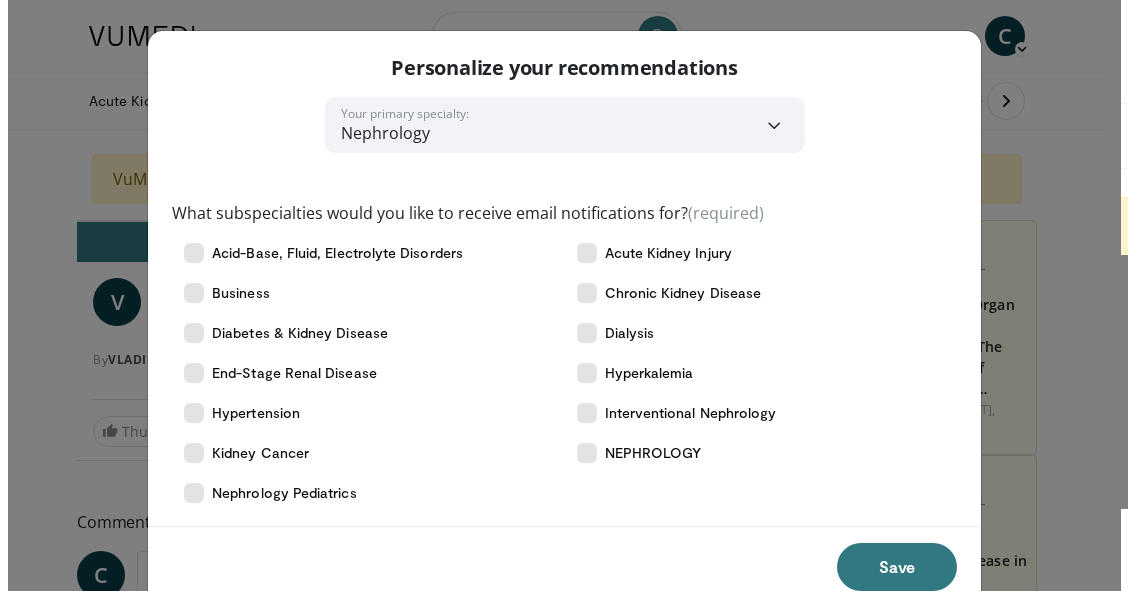 scroll, scrollTop: 0, scrollLeft: 0, axis: both 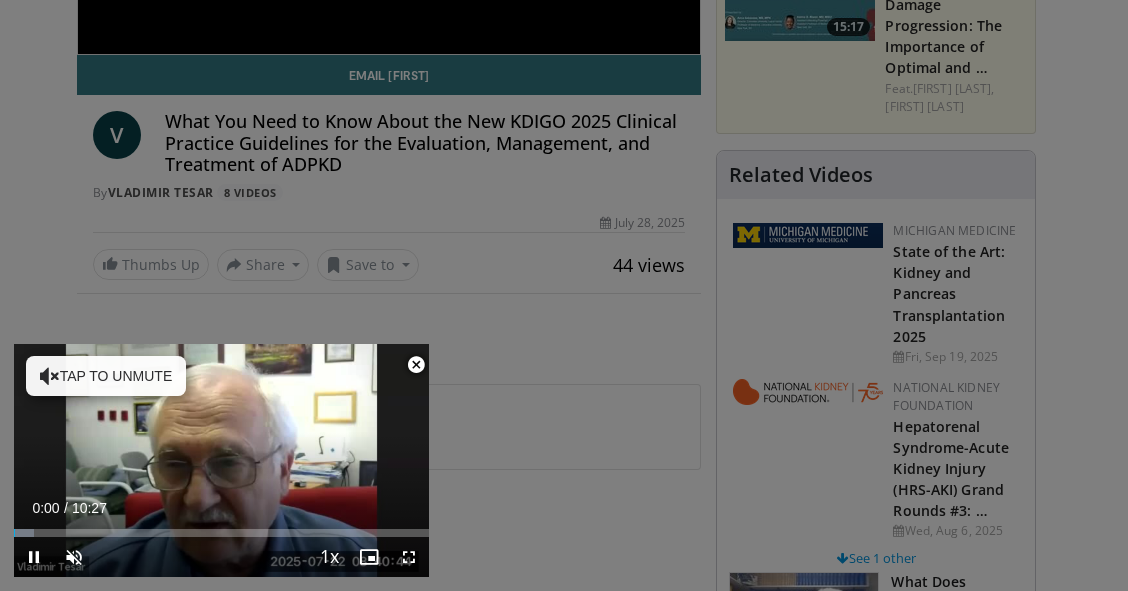 click on "Specialties
Adult & Family Medicine
Allergy, Asthma, Immunology
Anesthesiology
Cardiology
Dental
Dermatology
Endocrinology
Gastroenterology & Hepatology
General Surgery
Hematology & Oncology
Infectious Disease
Nephrology
Neurology
Neurosurgery
Obstetrics & Gynecology
Ophthalmology
Oral Maxillofacial
Orthopaedics
Otolaryngology
Pediatrics
Plastic Surgery
Podiatry
Psychiatry
Pulmonology
Radiation Oncology
Radiology
Rheumatology
Urology
Videos" at bounding box center [564, -222] 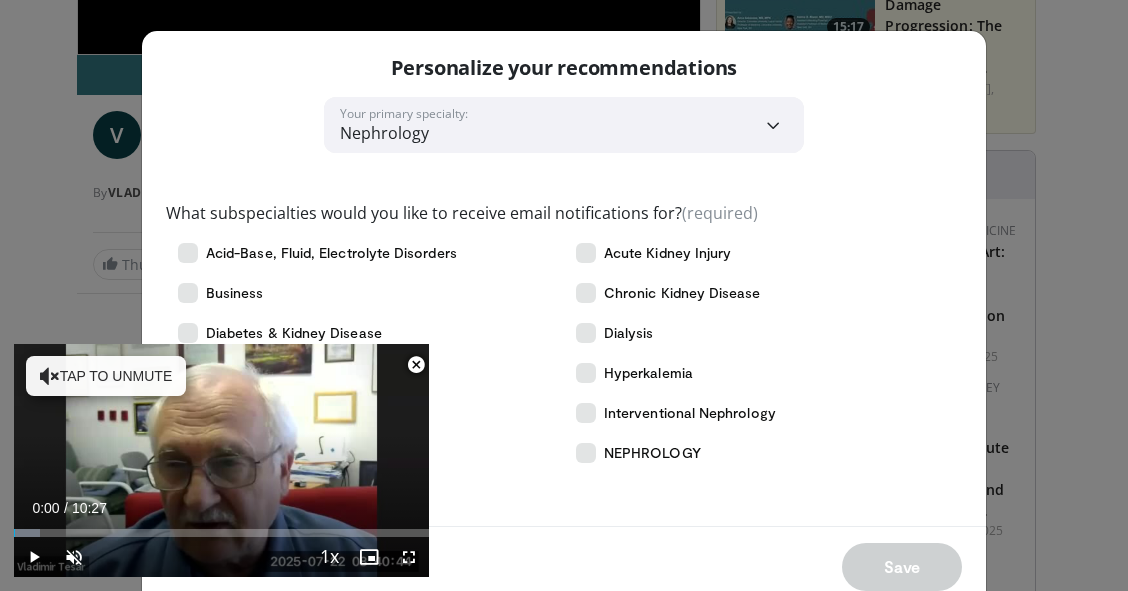 scroll, scrollTop: 47, scrollLeft: 0, axis: vertical 